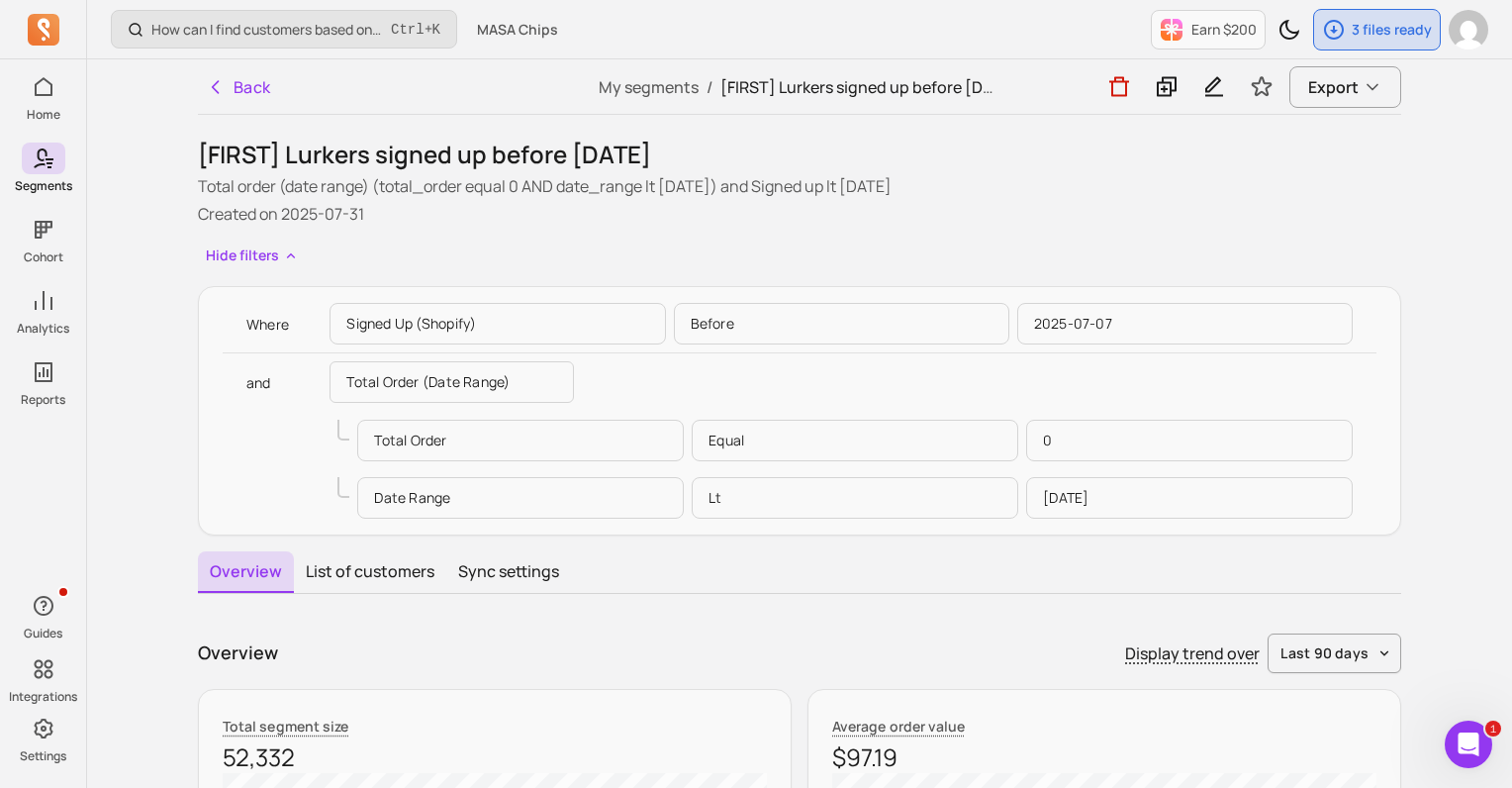 scroll, scrollTop: 40, scrollLeft: 0, axis: vertical 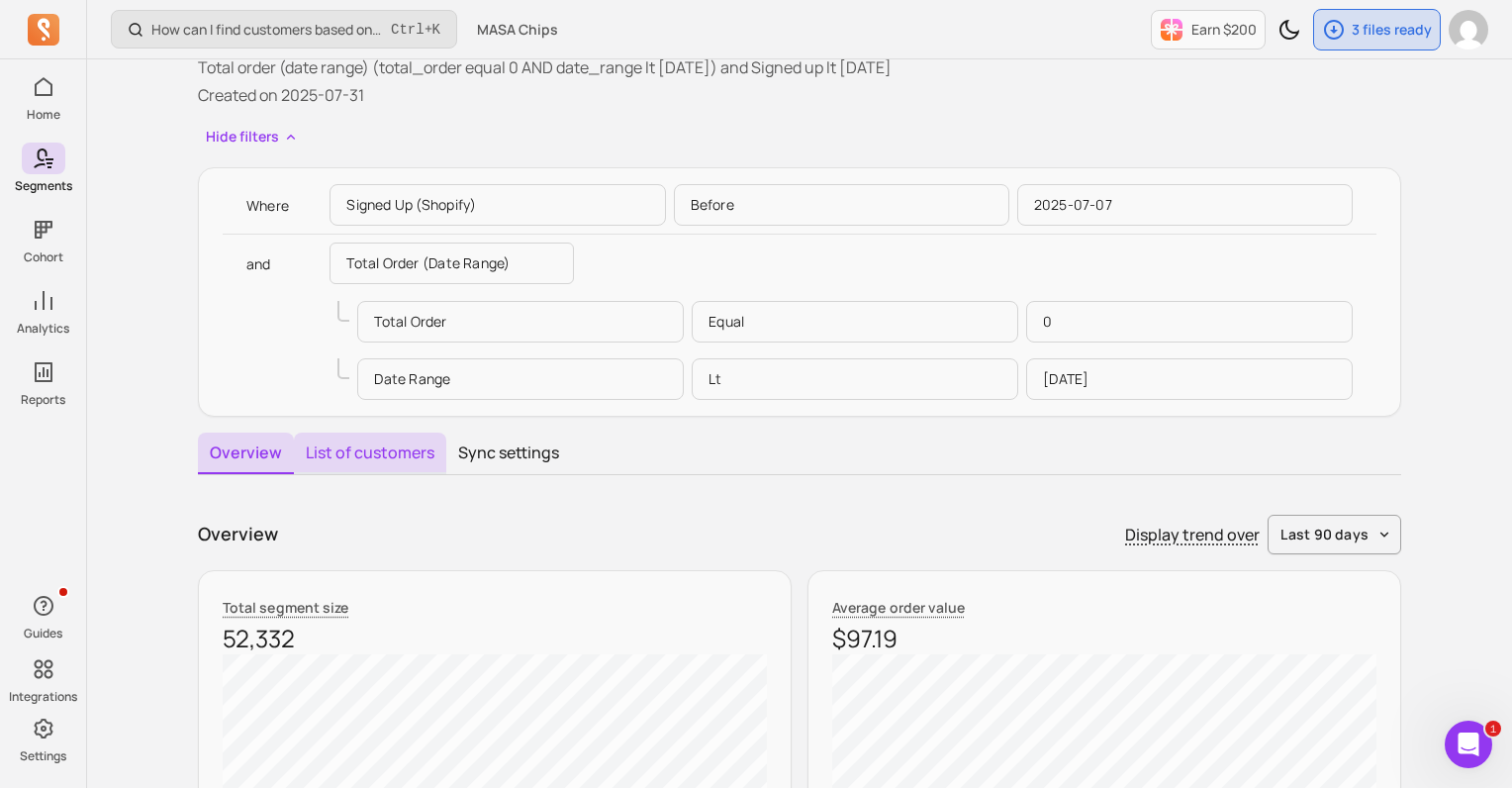 click on "List of customers" at bounding box center (370, 453) 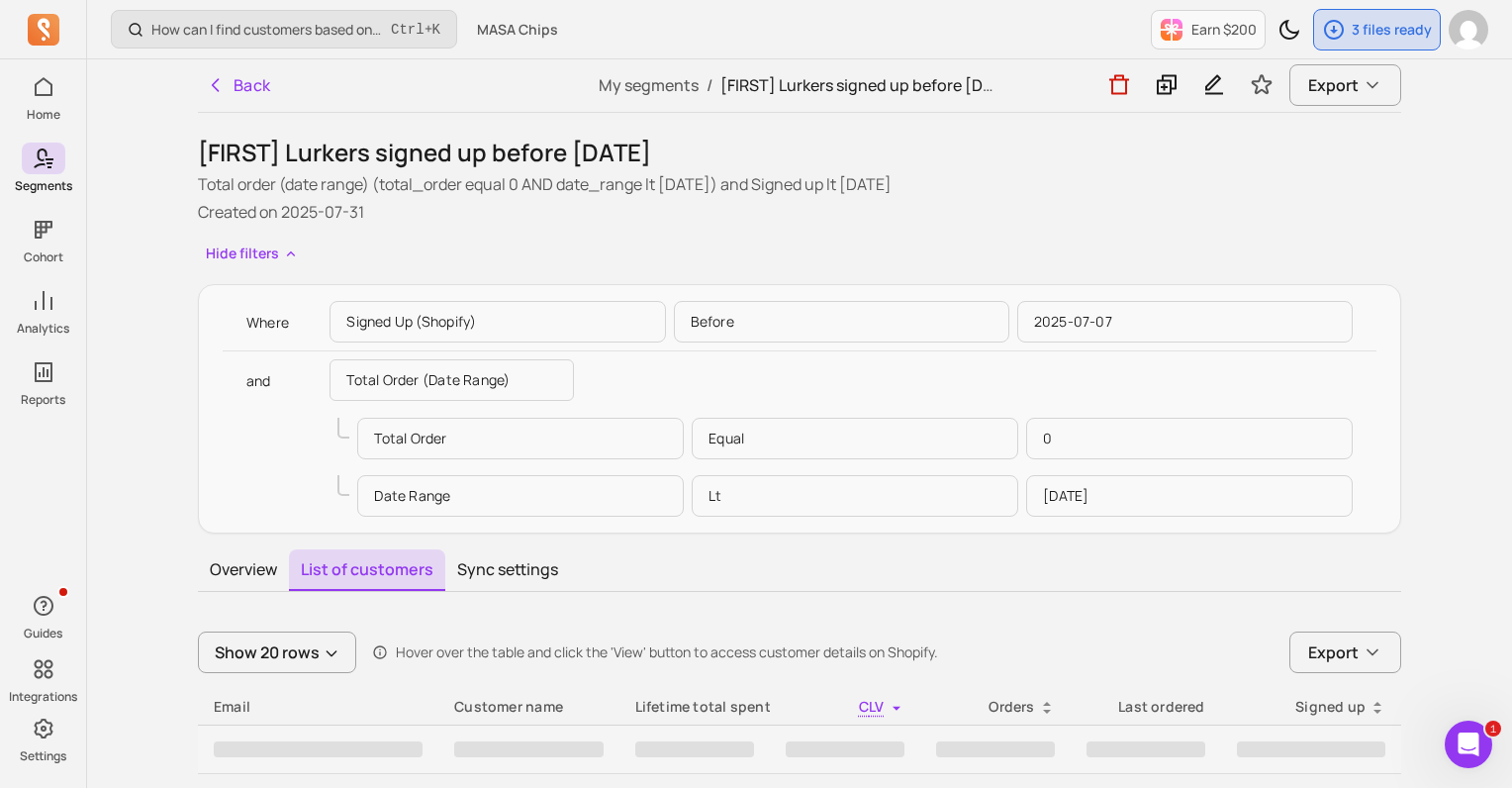 scroll, scrollTop: 0, scrollLeft: 0, axis: both 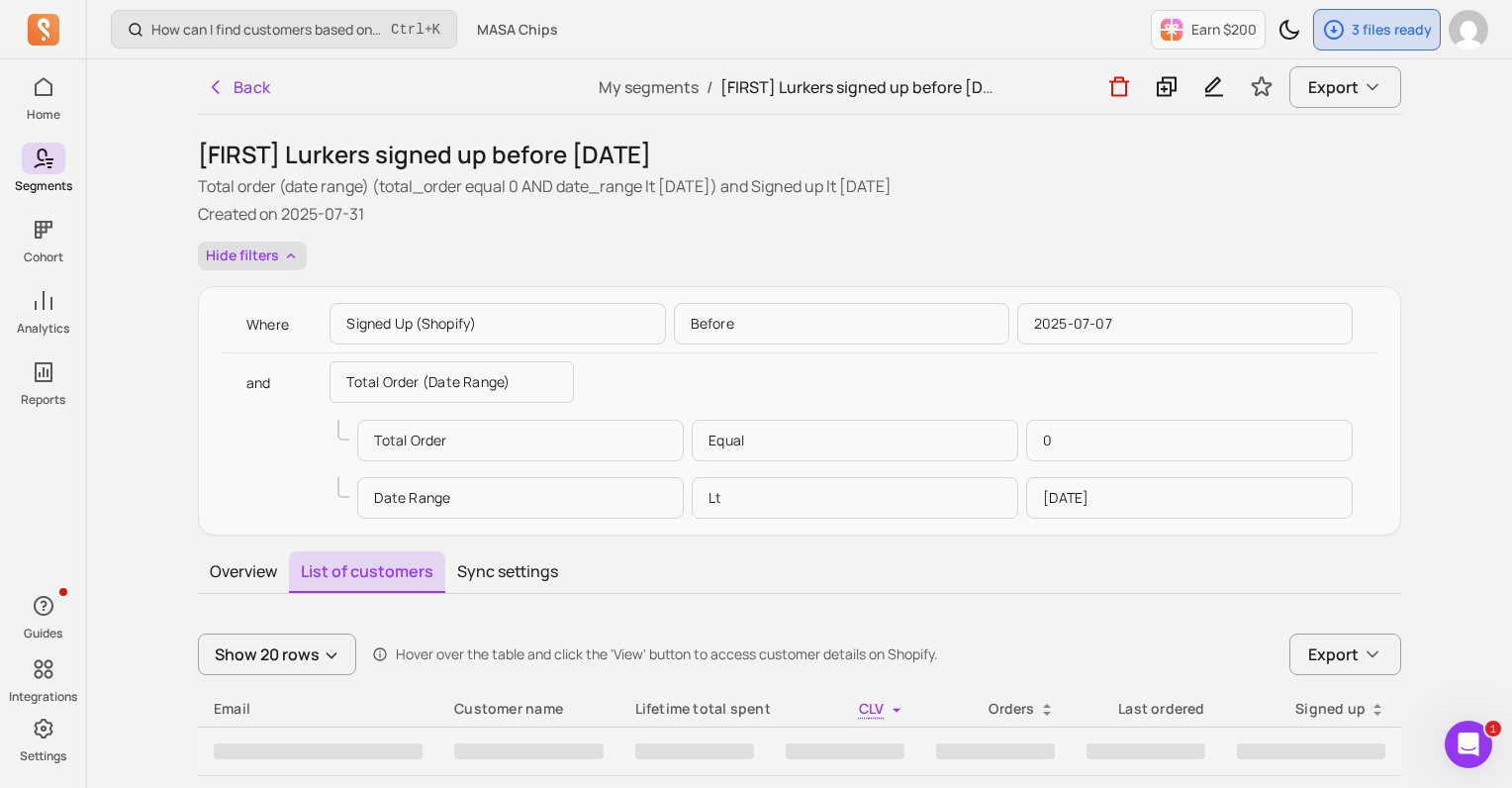 drag, startPoint x: 280, startPoint y: 221, endPoint x: 275, endPoint y: 248, distance: 27.45906 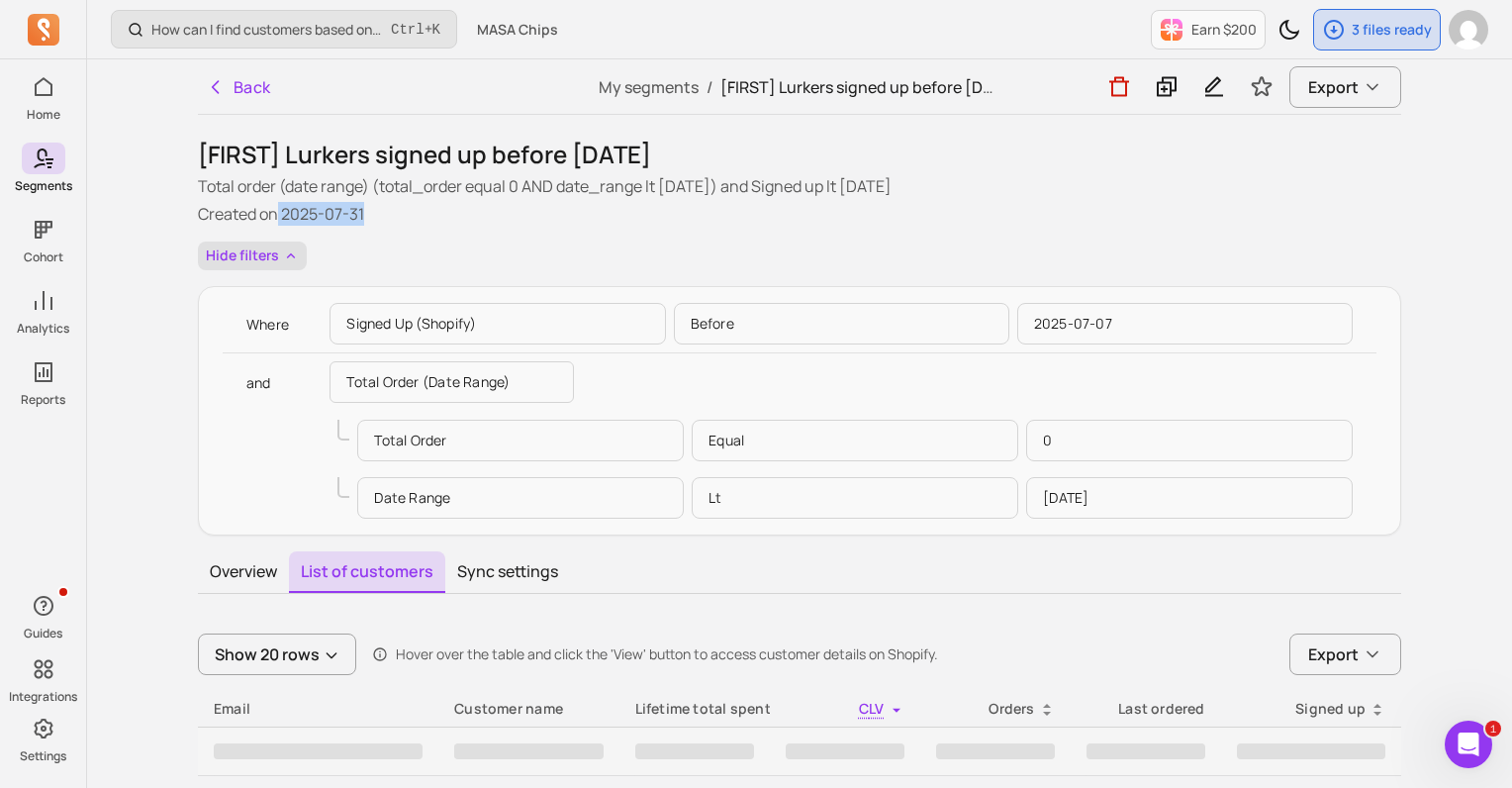 click on "Hide filters" at bounding box center (252, 255) 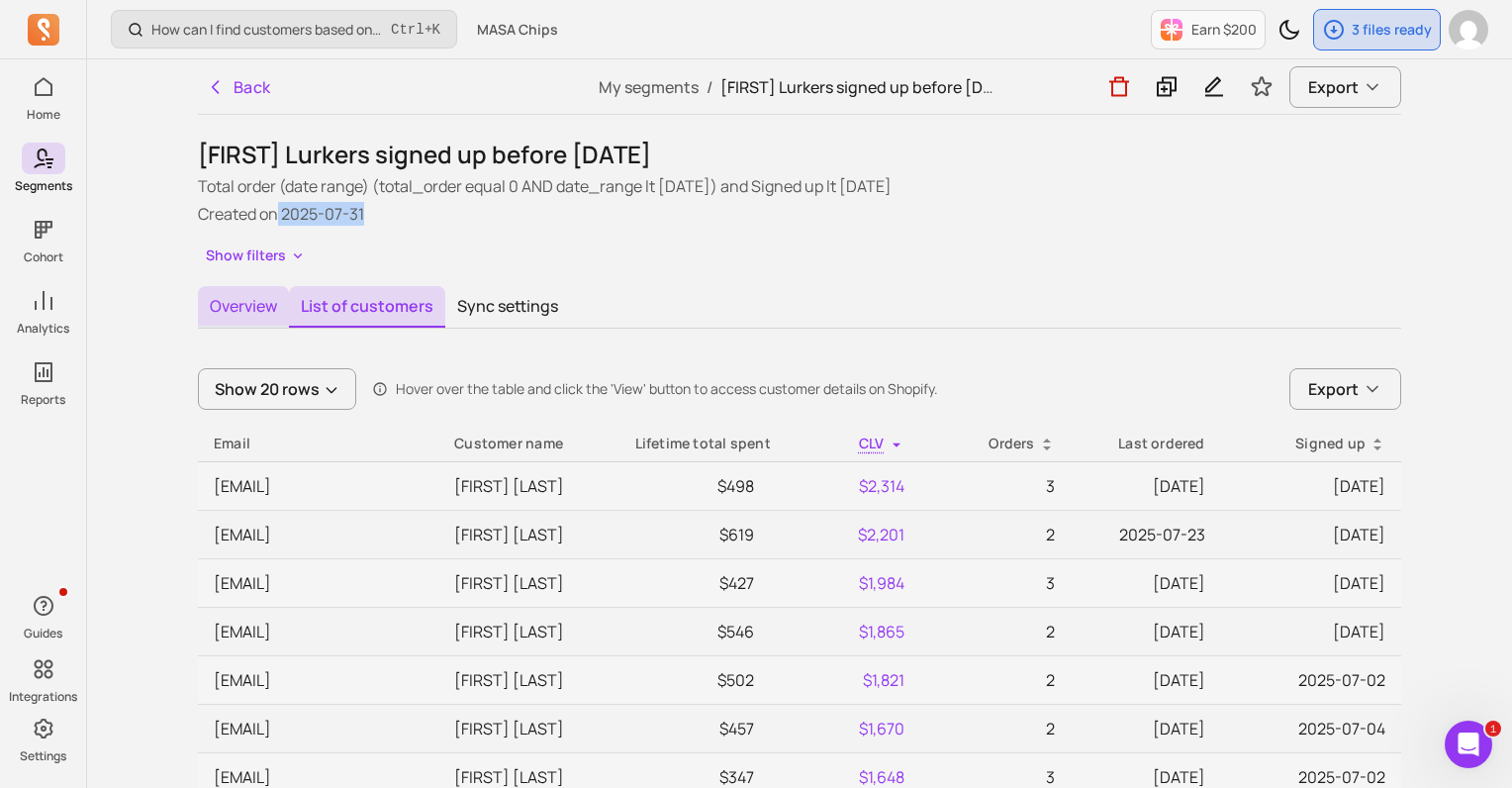 click on "Overview" at bounding box center [243, 307] 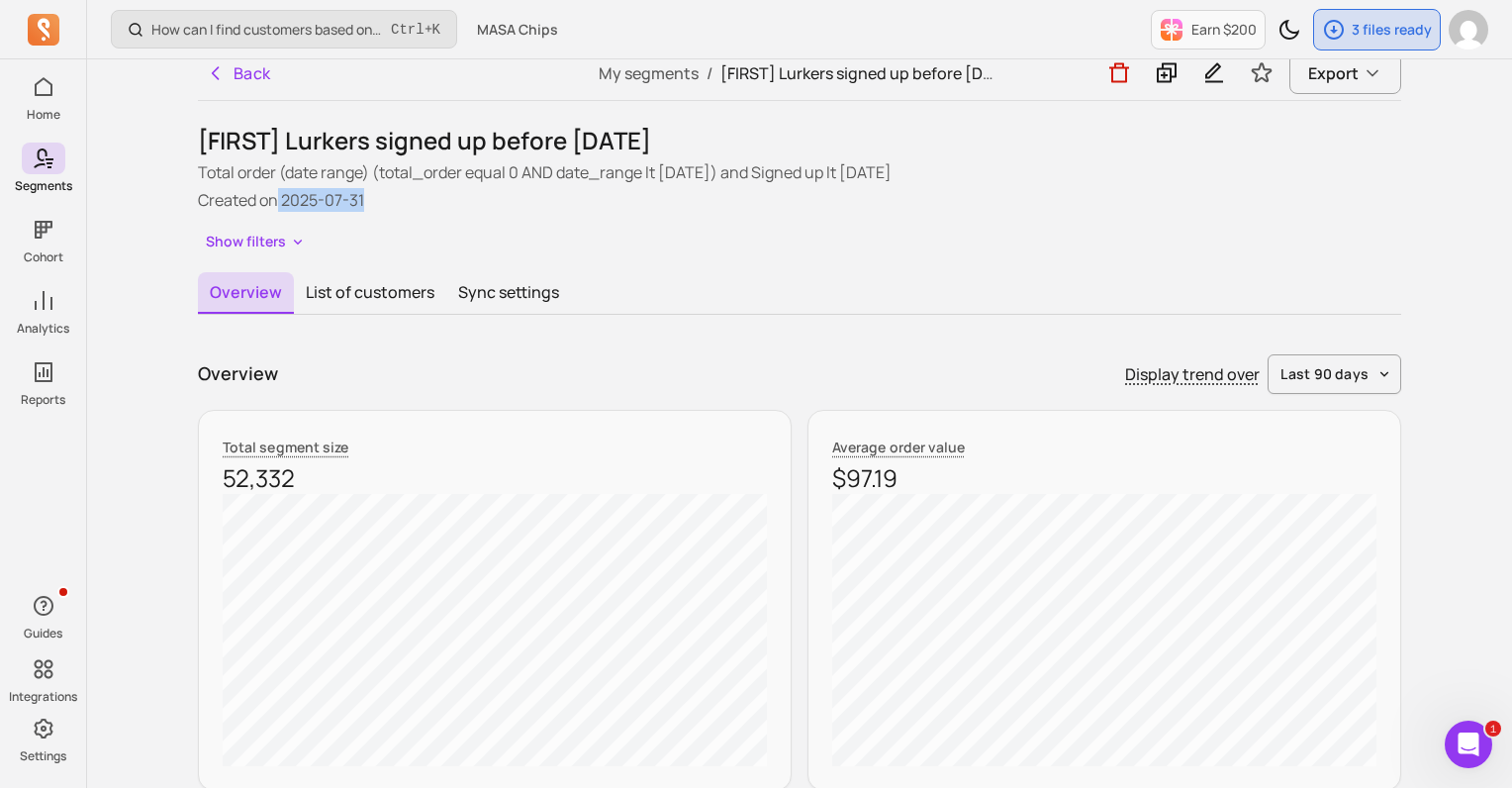 scroll, scrollTop: 0, scrollLeft: 0, axis: both 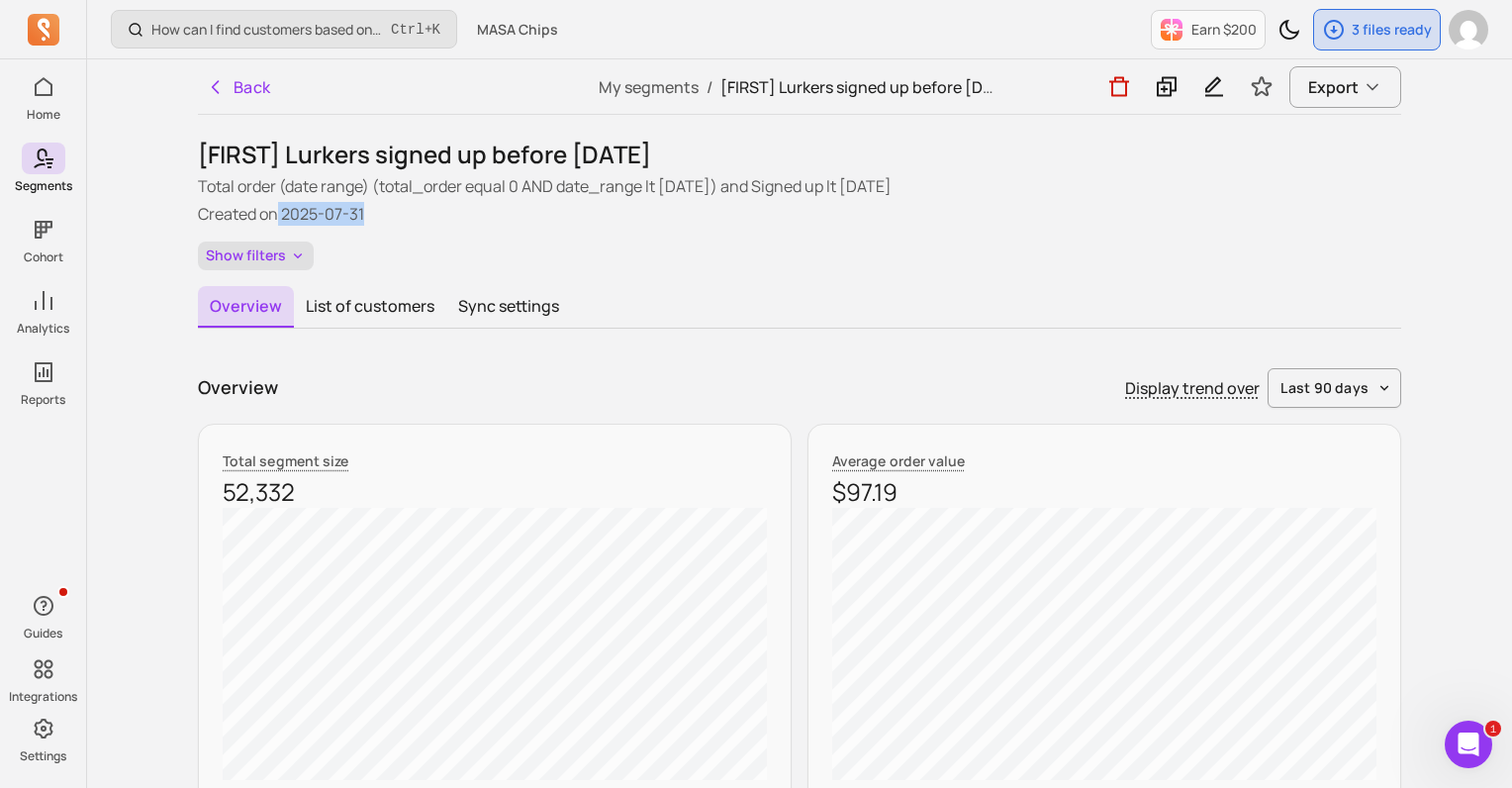 click 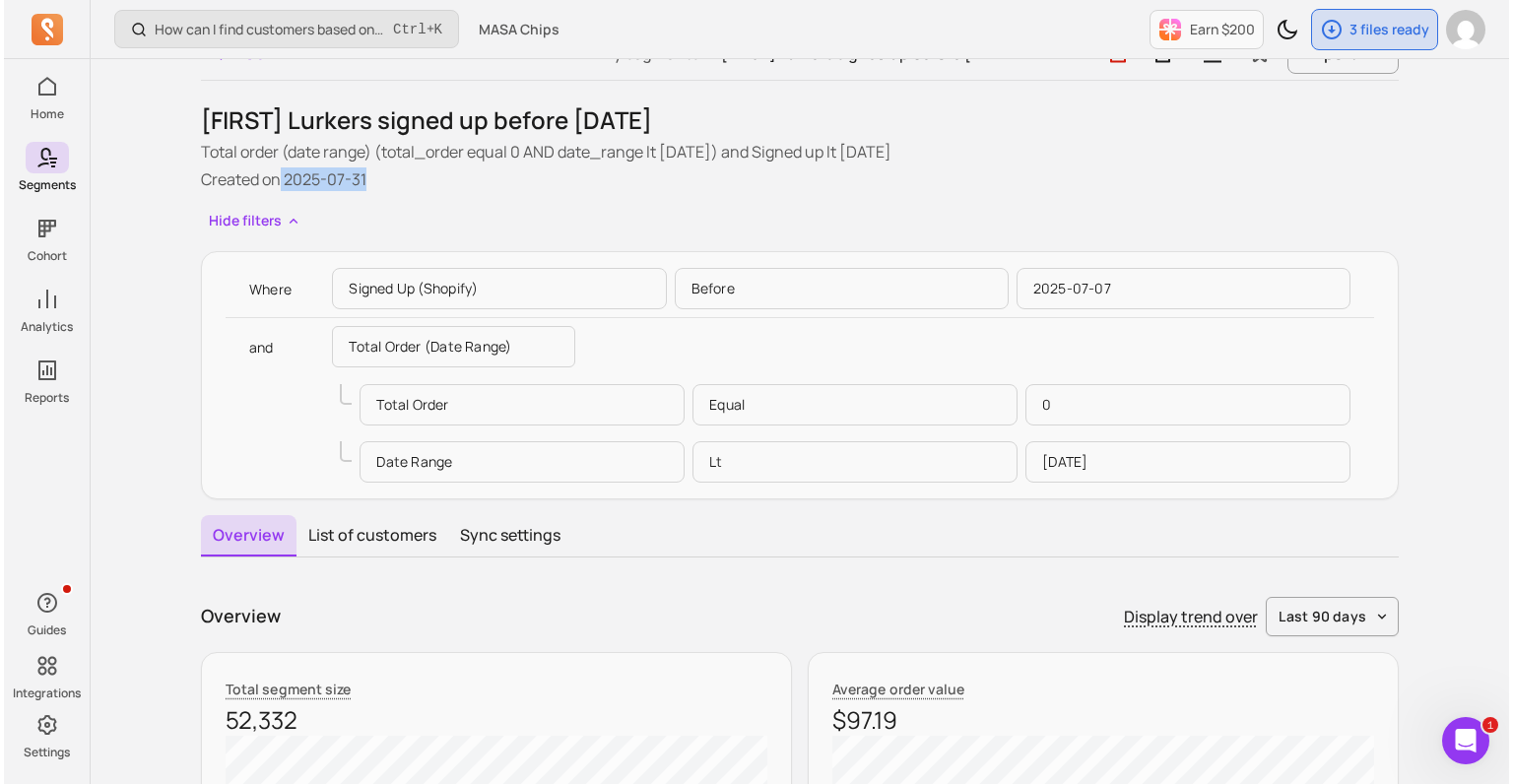 scroll, scrollTop: 0, scrollLeft: 0, axis: both 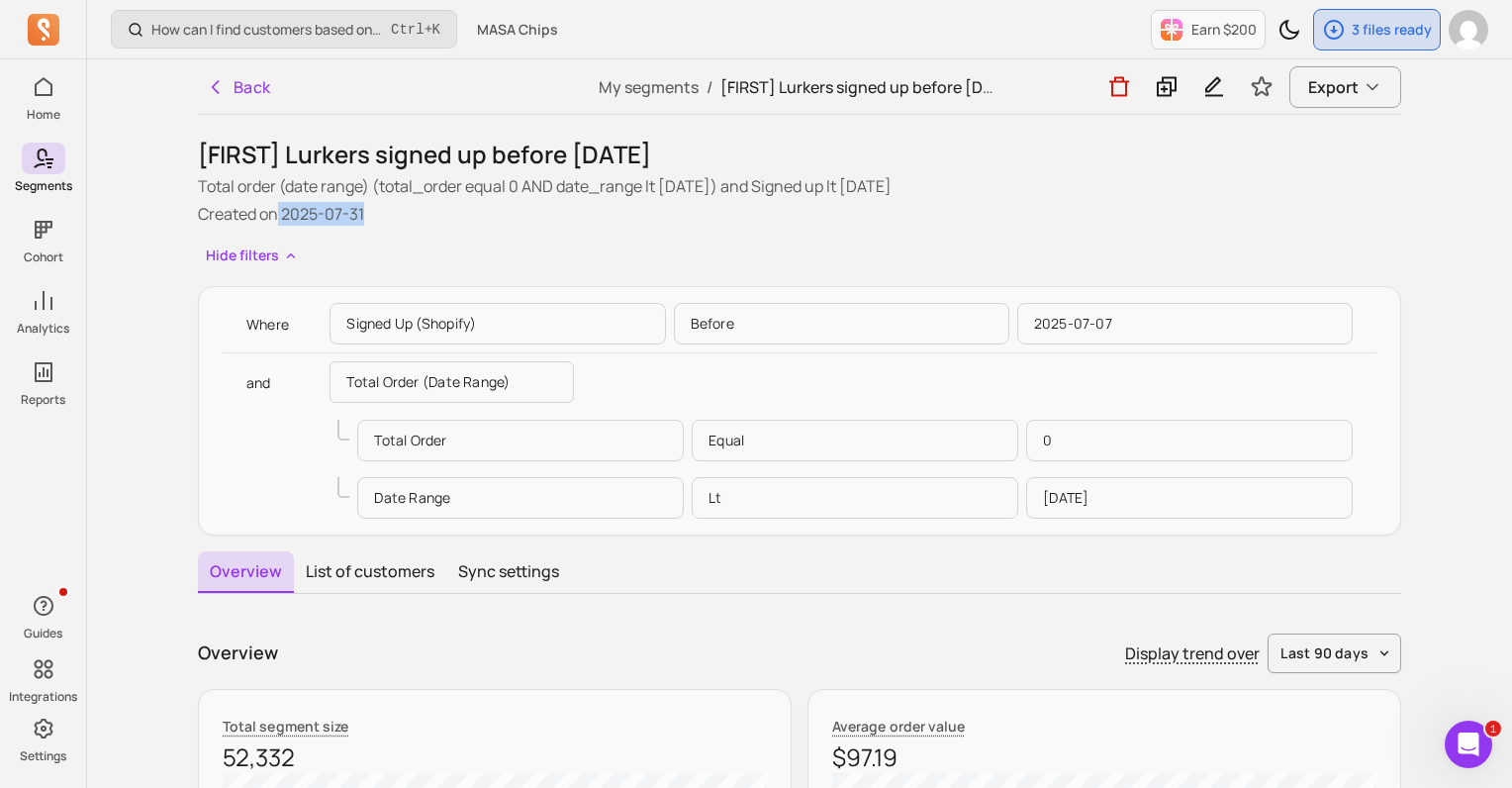 drag, startPoint x: 196, startPoint y: 186, endPoint x: 993, endPoint y: 183, distance: 797.00565 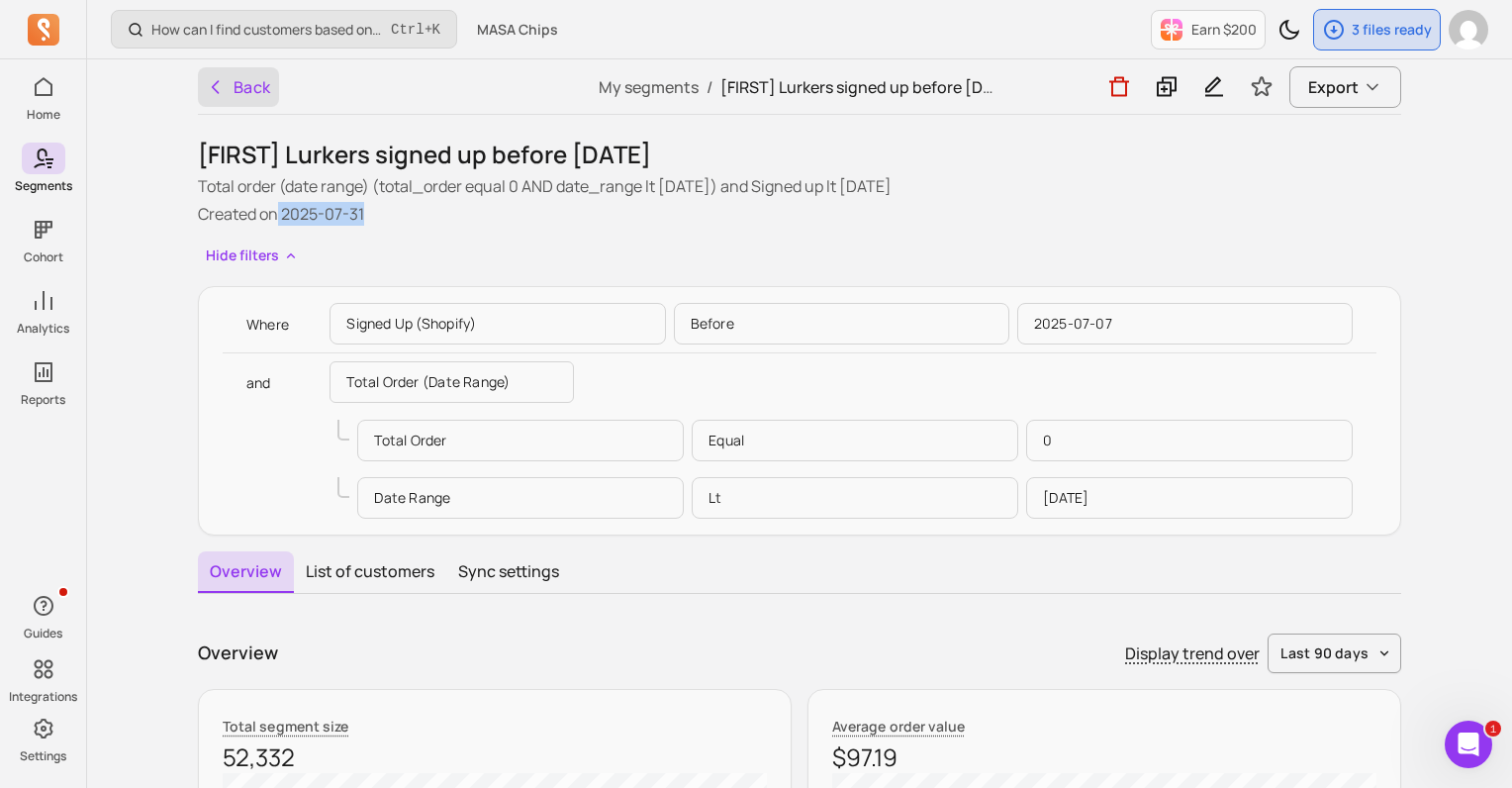 click on "Back" at bounding box center [238, 87] 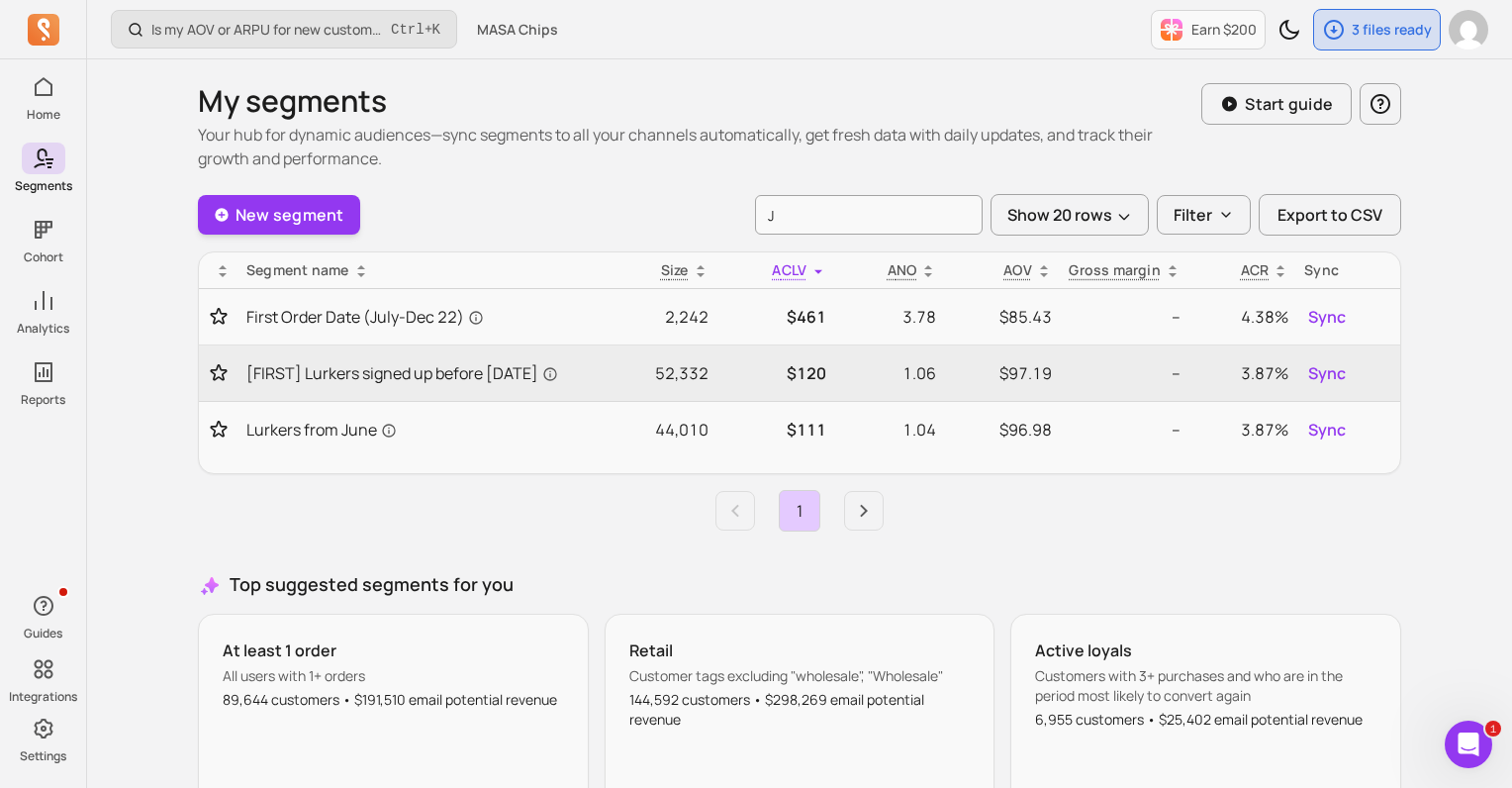 drag, startPoint x: 814, startPoint y: 214, endPoint x: 675, endPoint y: 214, distance: 139 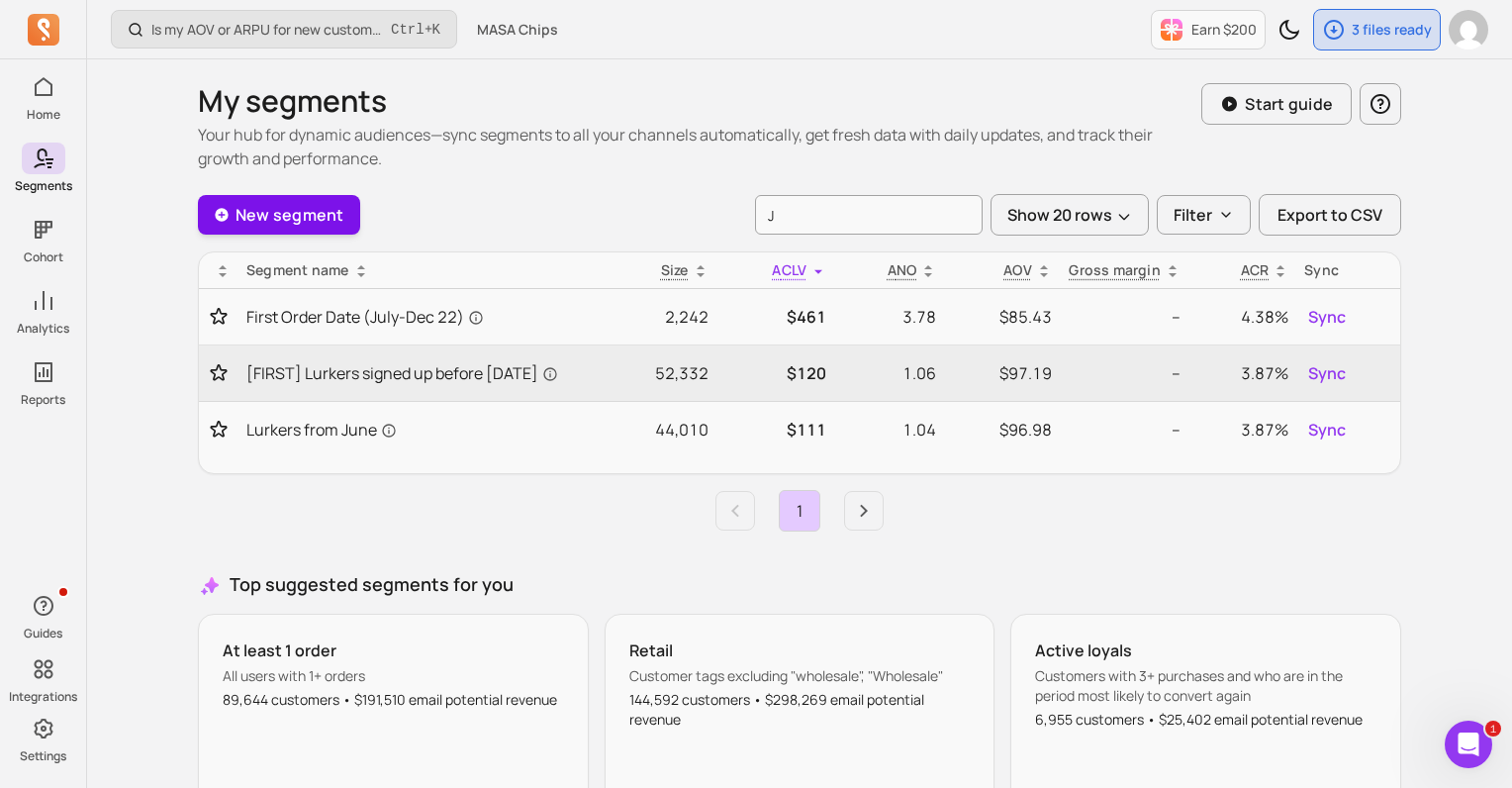 click on "New segment" at bounding box center (279, 215) 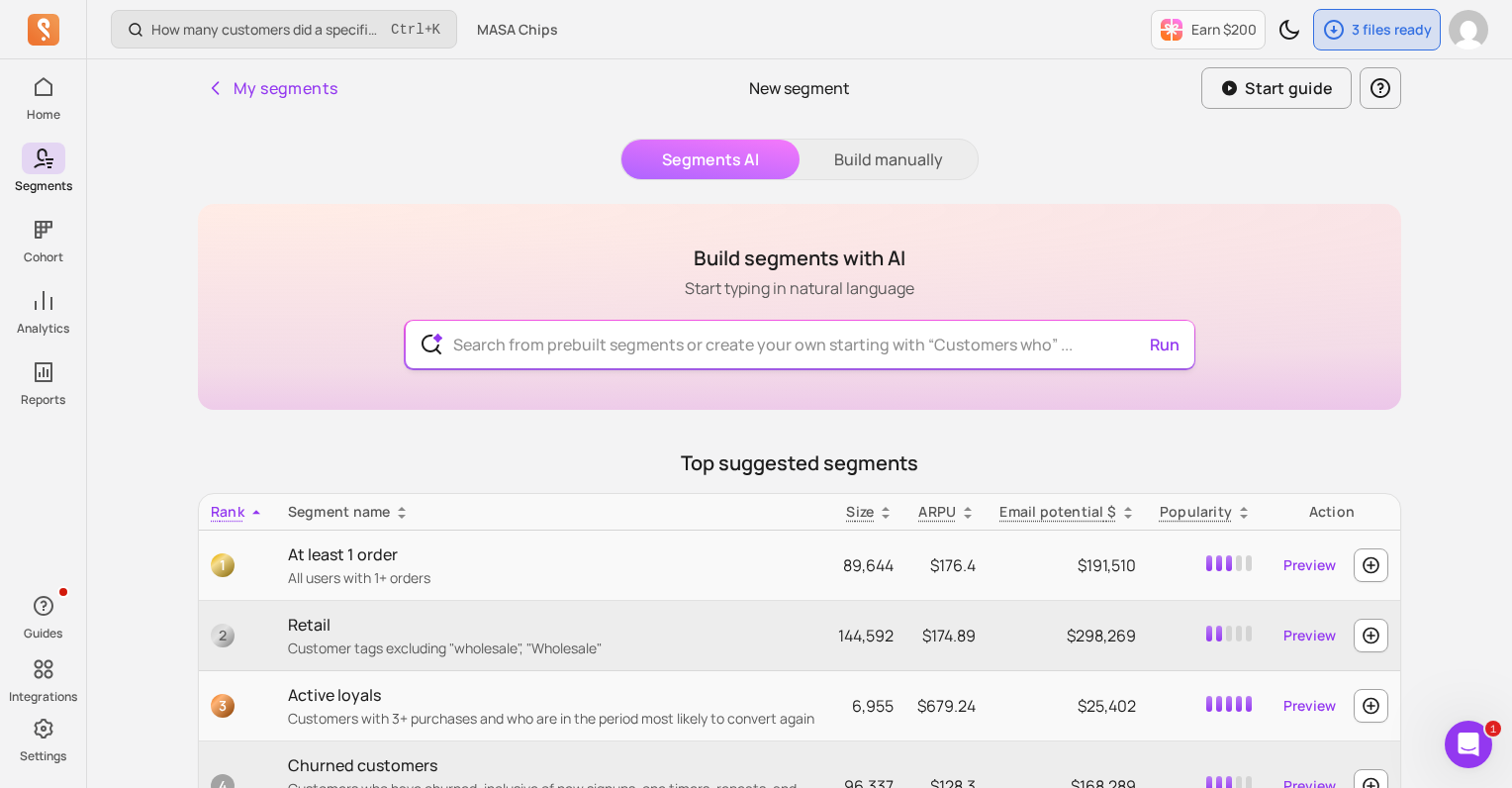 click at bounding box center (800, 345) 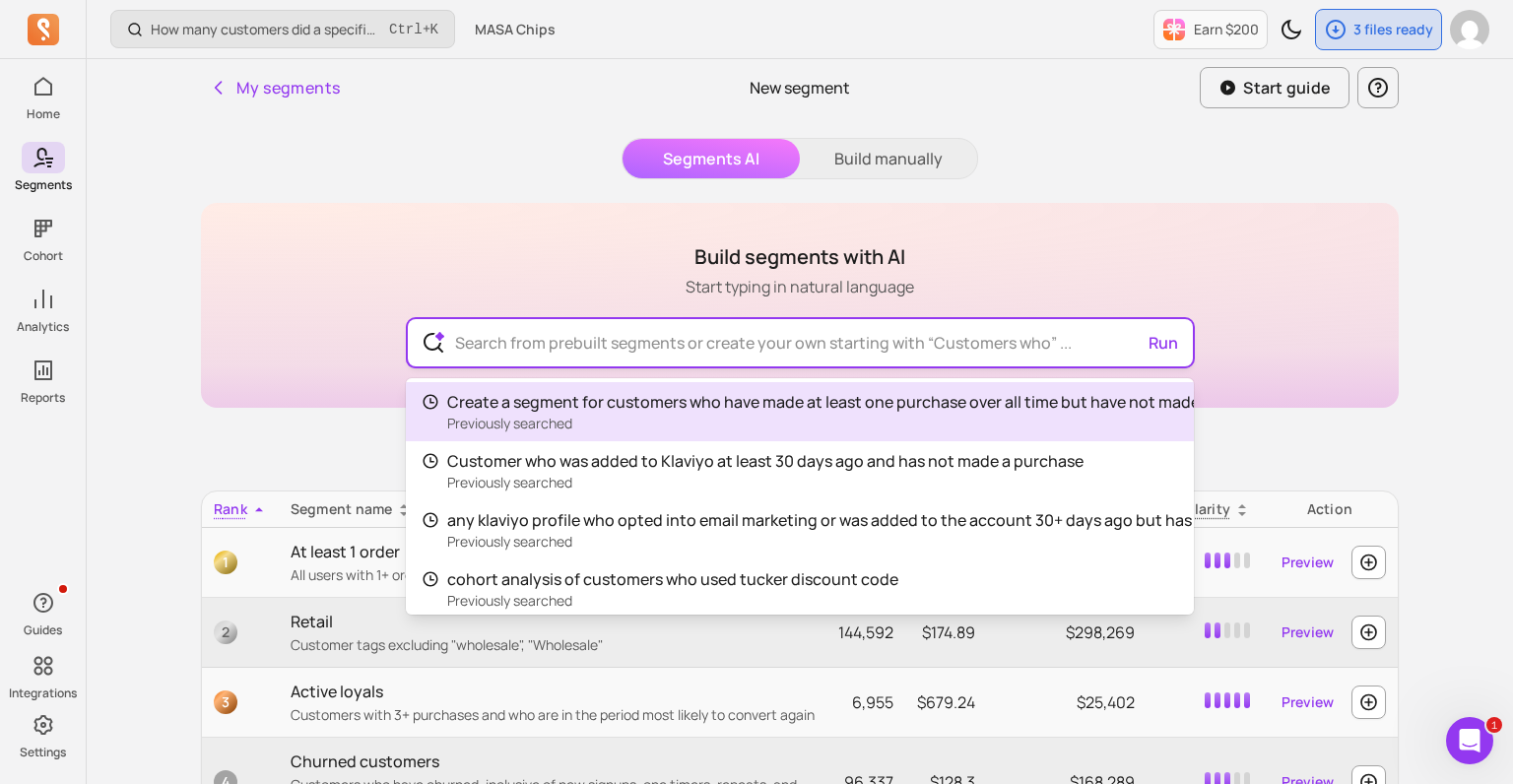 paste on "Total order (date range) (total_order equal 0 AND date_range lt 2025-07-01) and Signed up lt 2025-07-01" 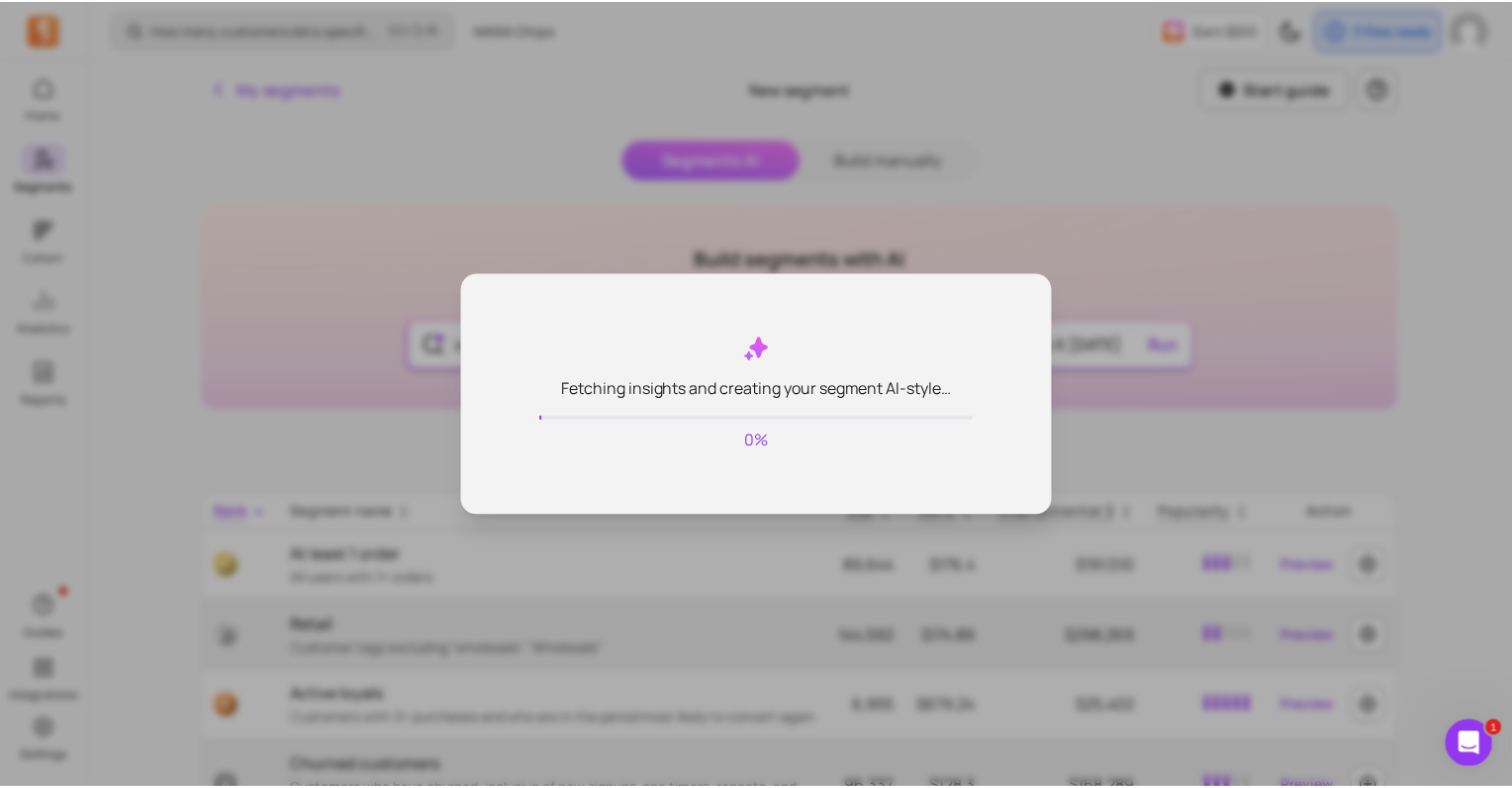 scroll, scrollTop: 0, scrollLeft: 0, axis: both 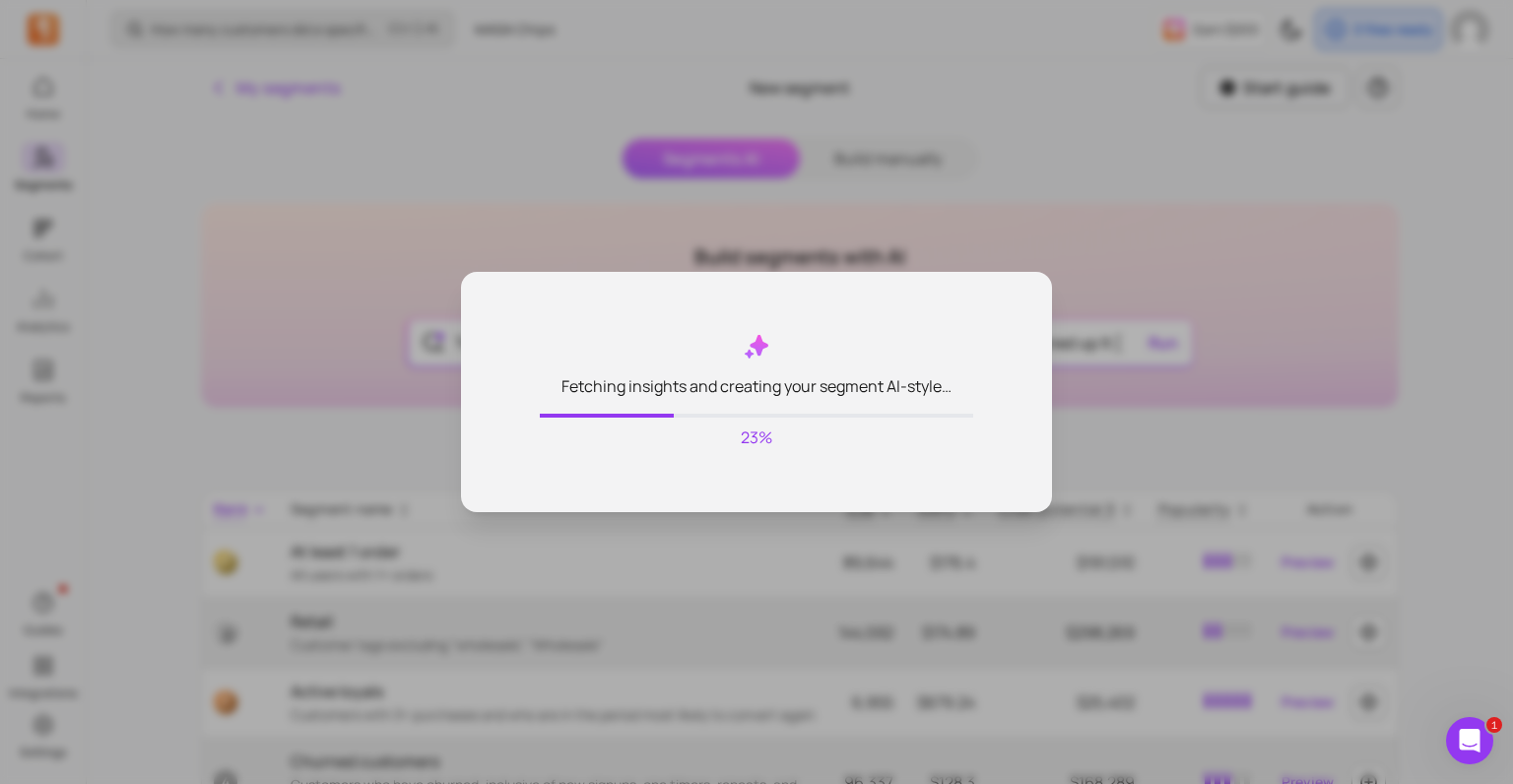 type on "Total order (date range) (total_order equal 0 AND date_range lt 2025-07-01) and Signed up lt 2025-07-01" 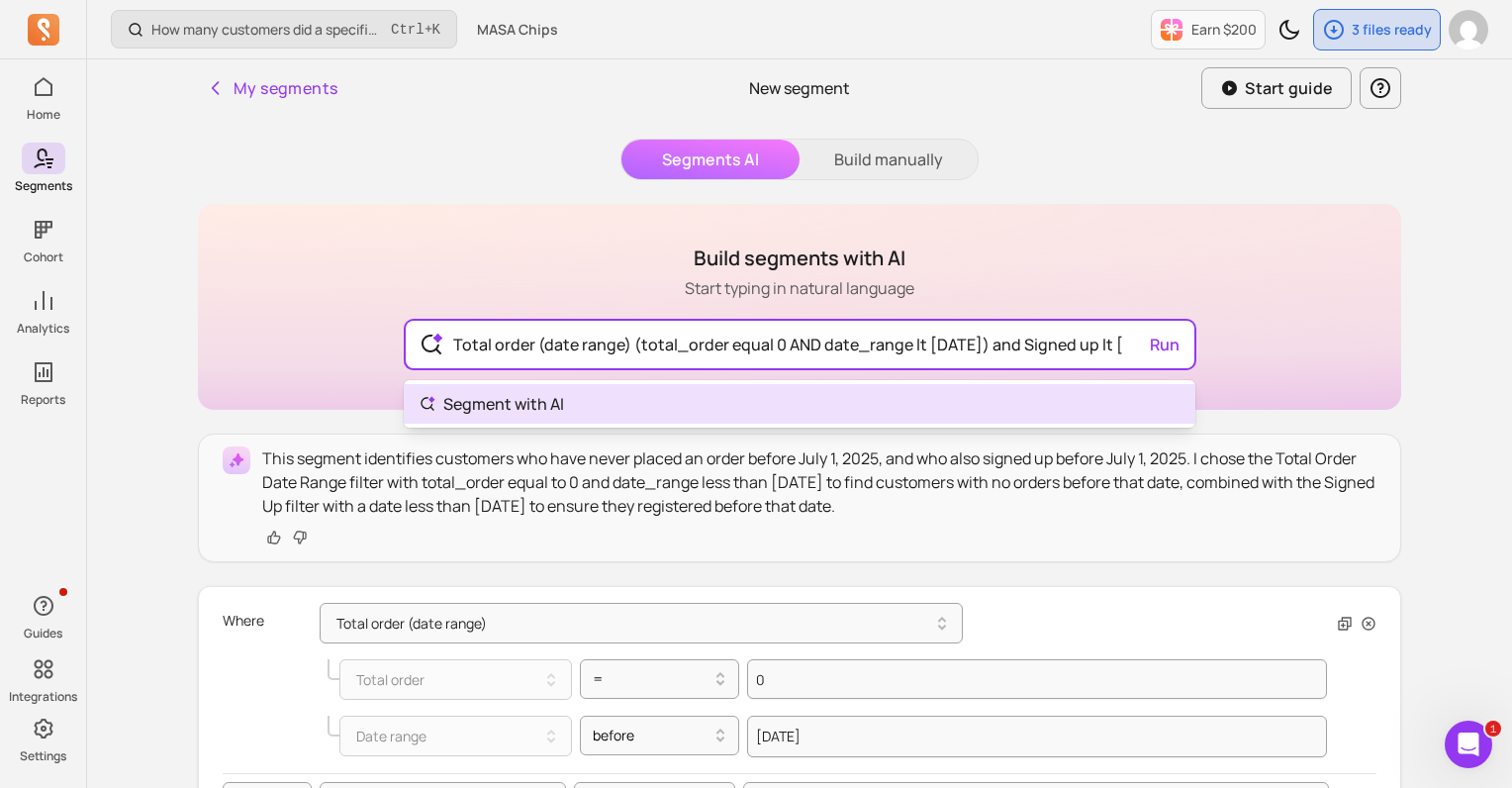 click on "Build segments with AI Start typing in natural language Total order (date range) (total_order equal 0 AND date_range lt 2025-07-01) and Signed up lt 2025-07-01 Run Segment with AI This segment identifies customers who have never placed an order before July 1, 2025, and who also signed up before July 1, 2025. I chose the Total Order Date Range filter with total_order equal to 0 and date_range less than 2025-07-01 to find customers with no orders before that date, combined with the Signed Up filter with a date less than 2025-07-01 to ensure they registered before that date. Where Total order (date range) Total order = 0 Date range before 2025-07-01 And Signed up (Shopify) before 2025-07-01 Add a filter   Quick filters Reset Save segment Orders that are refunded, invalid or draft status are excluded. Total segment size 48,555 Average order value $99.96 Average revenue per user $107.68 Average number of orders  1.08 Average customer lifetime value $112.67 Average emails opened / received 49.84% 3.87% $94,005.77" at bounding box center (800, 1344) 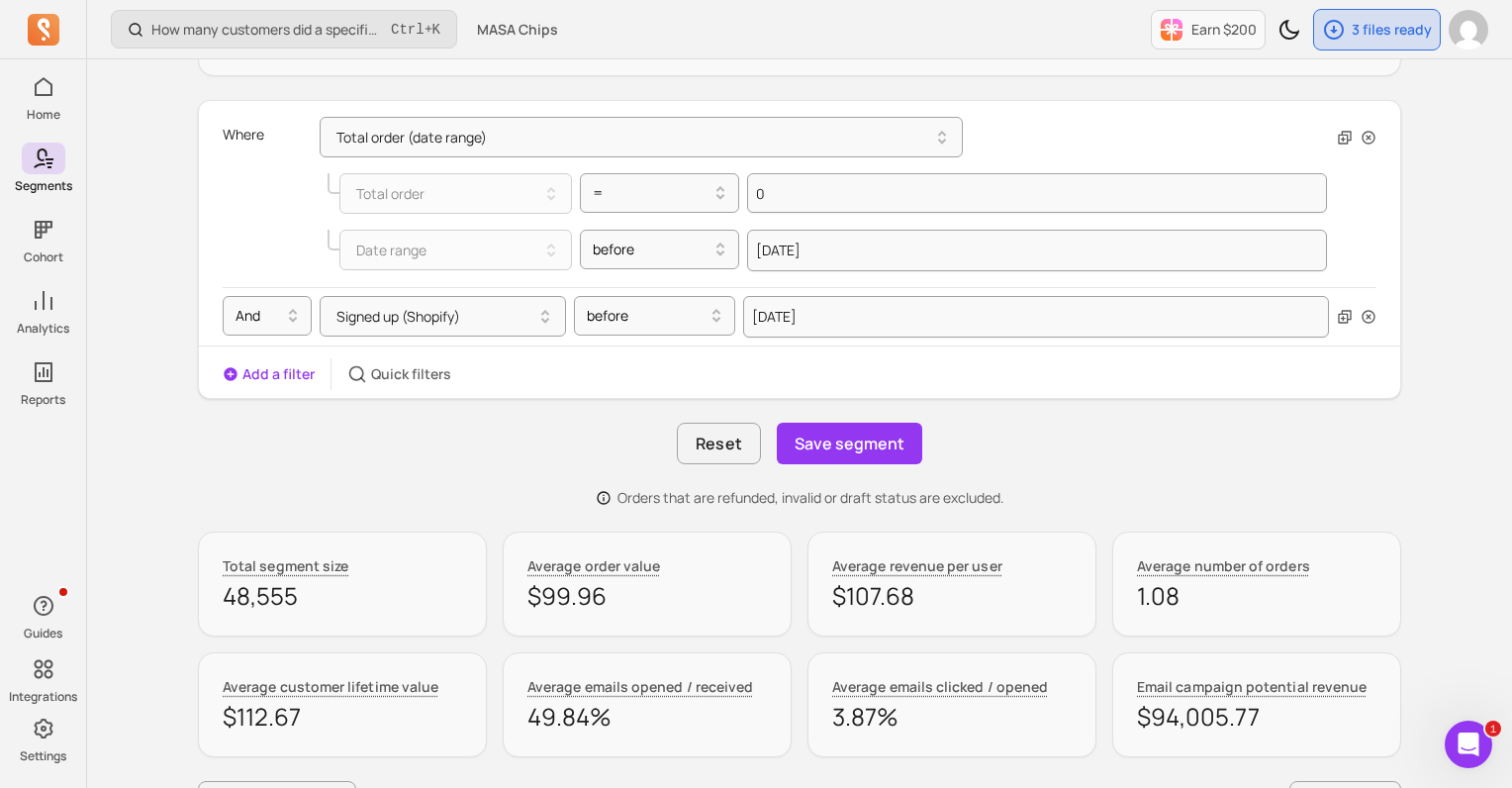 scroll, scrollTop: 594, scrollLeft: 0, axis: vertical 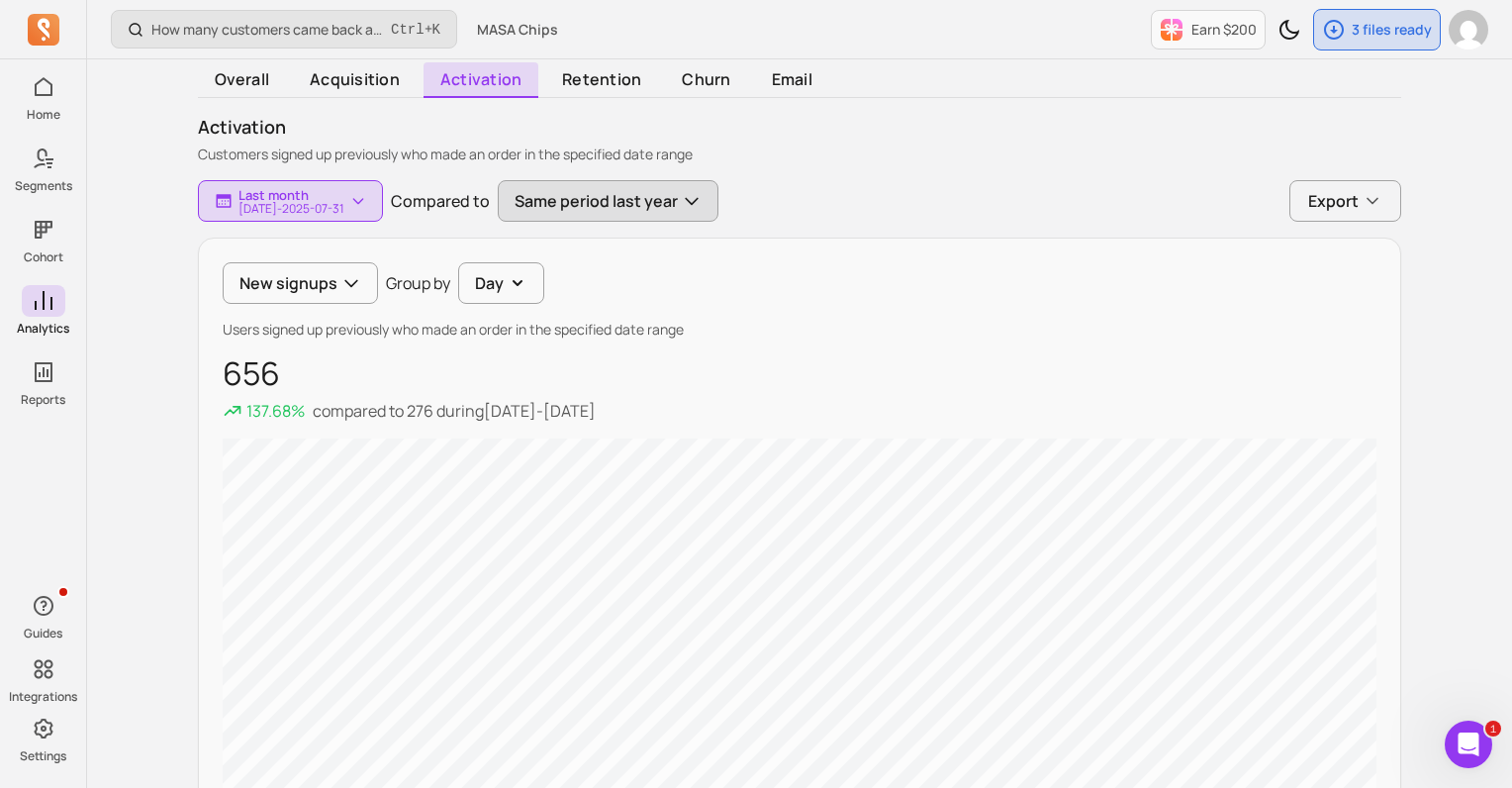 click on "Same period last year" at bounding box center [608, 201] 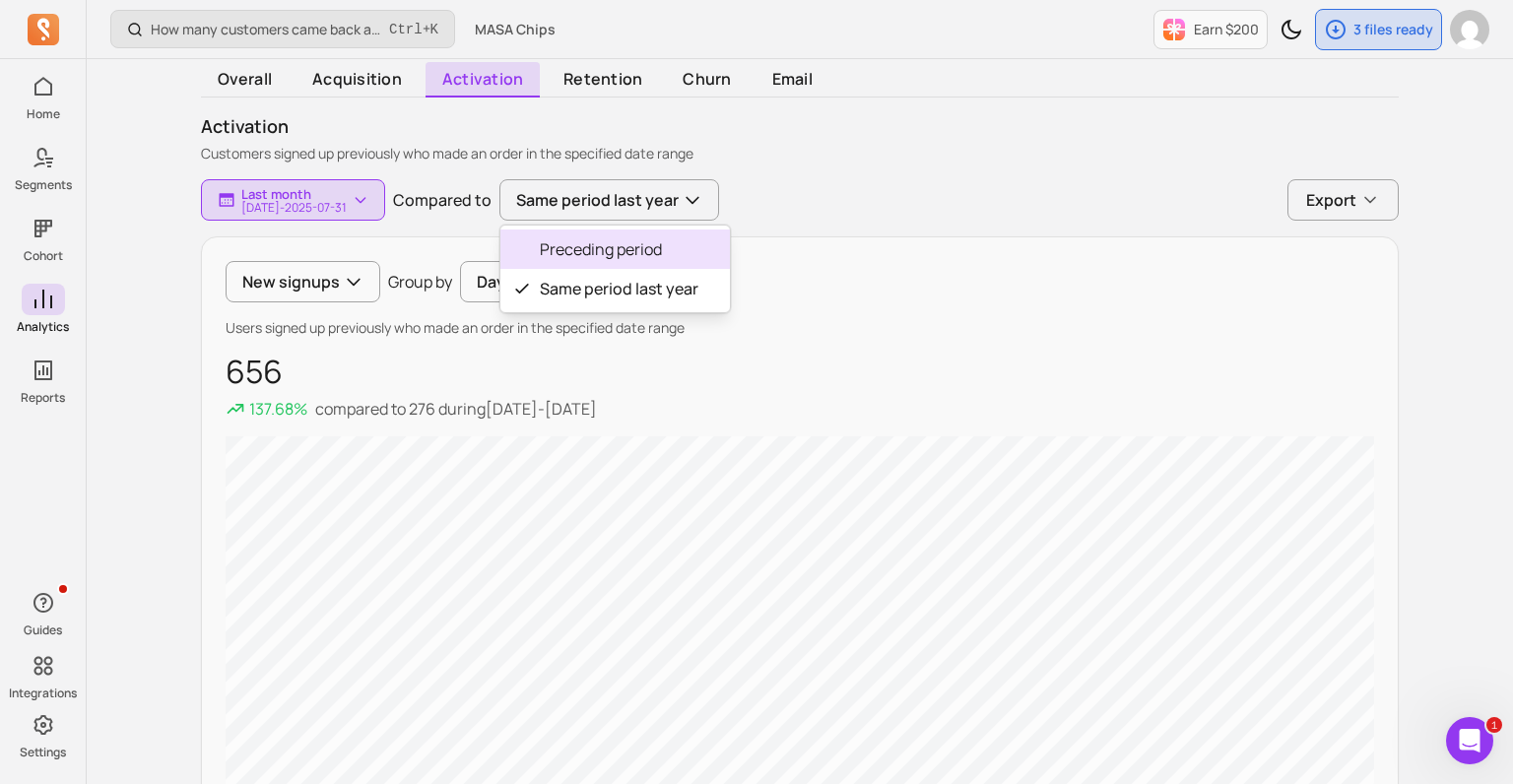click on "Preceding period" at bounding box center (619, 249) 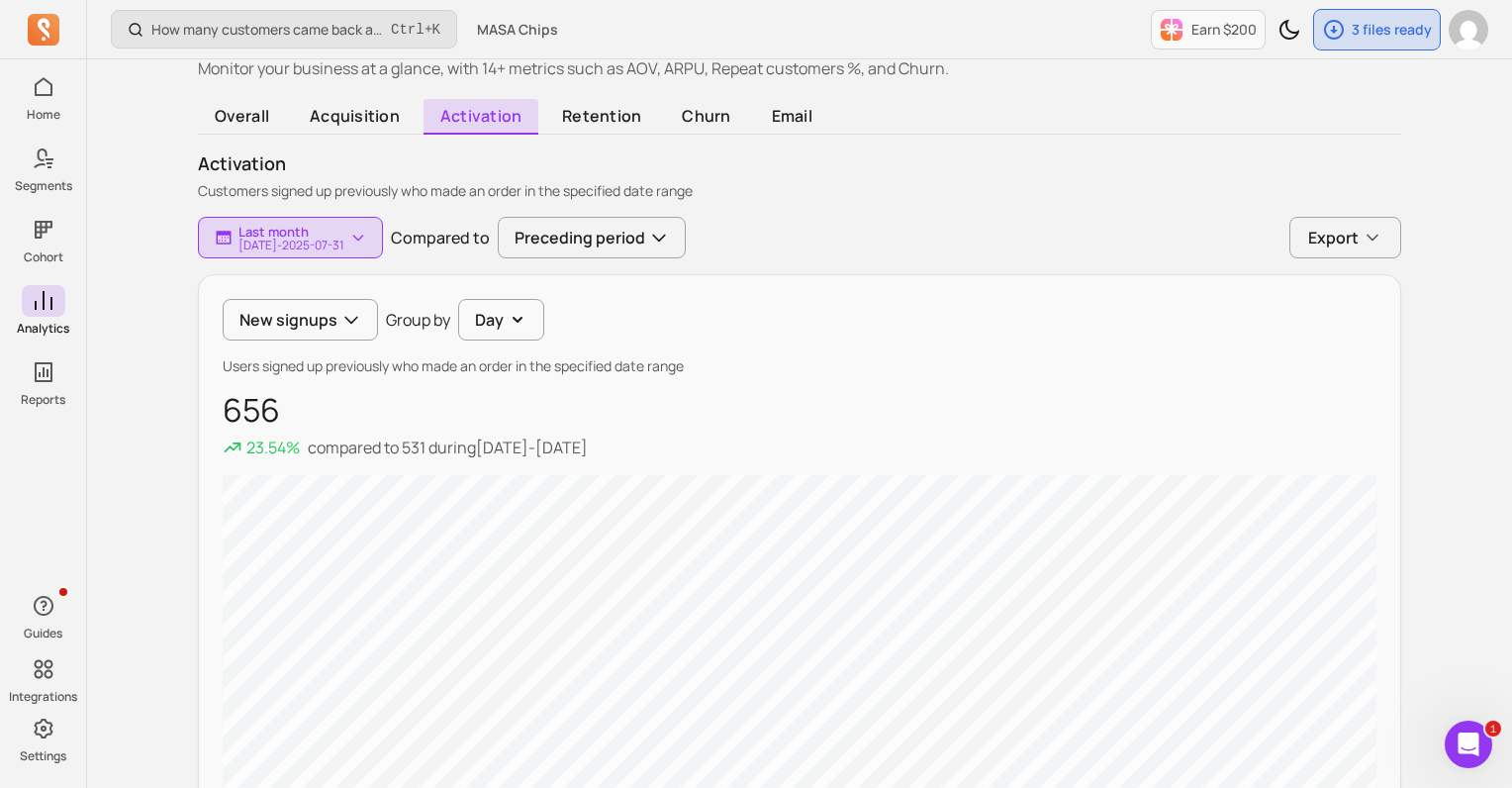 scroll, scrollTop: 119, scrollLeft: 0, axis: vertical 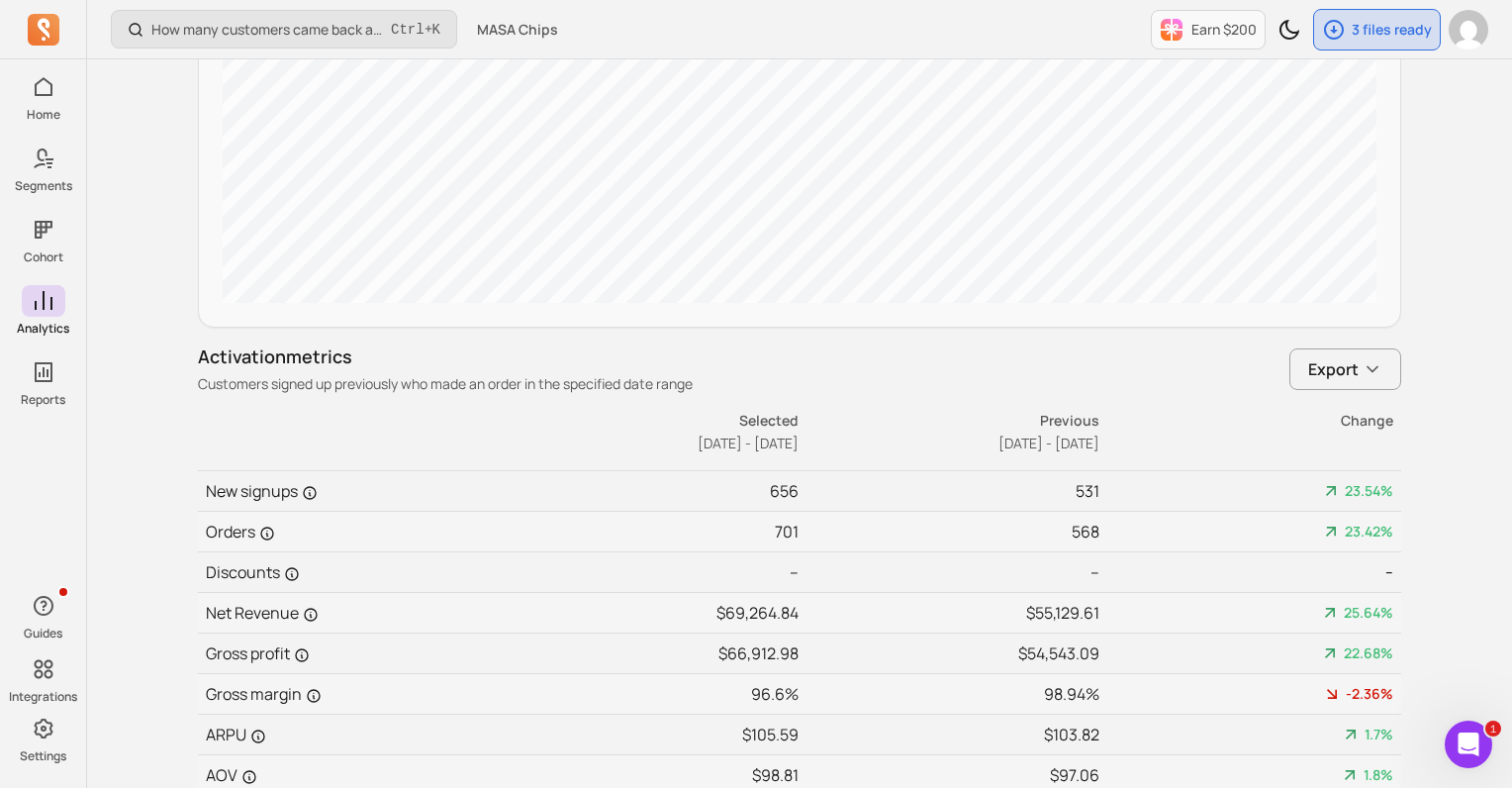 drag, startPoint x: 797, startPoint y: 442, endPoint x: 607, endPoint y: 434, distance: 190.1683 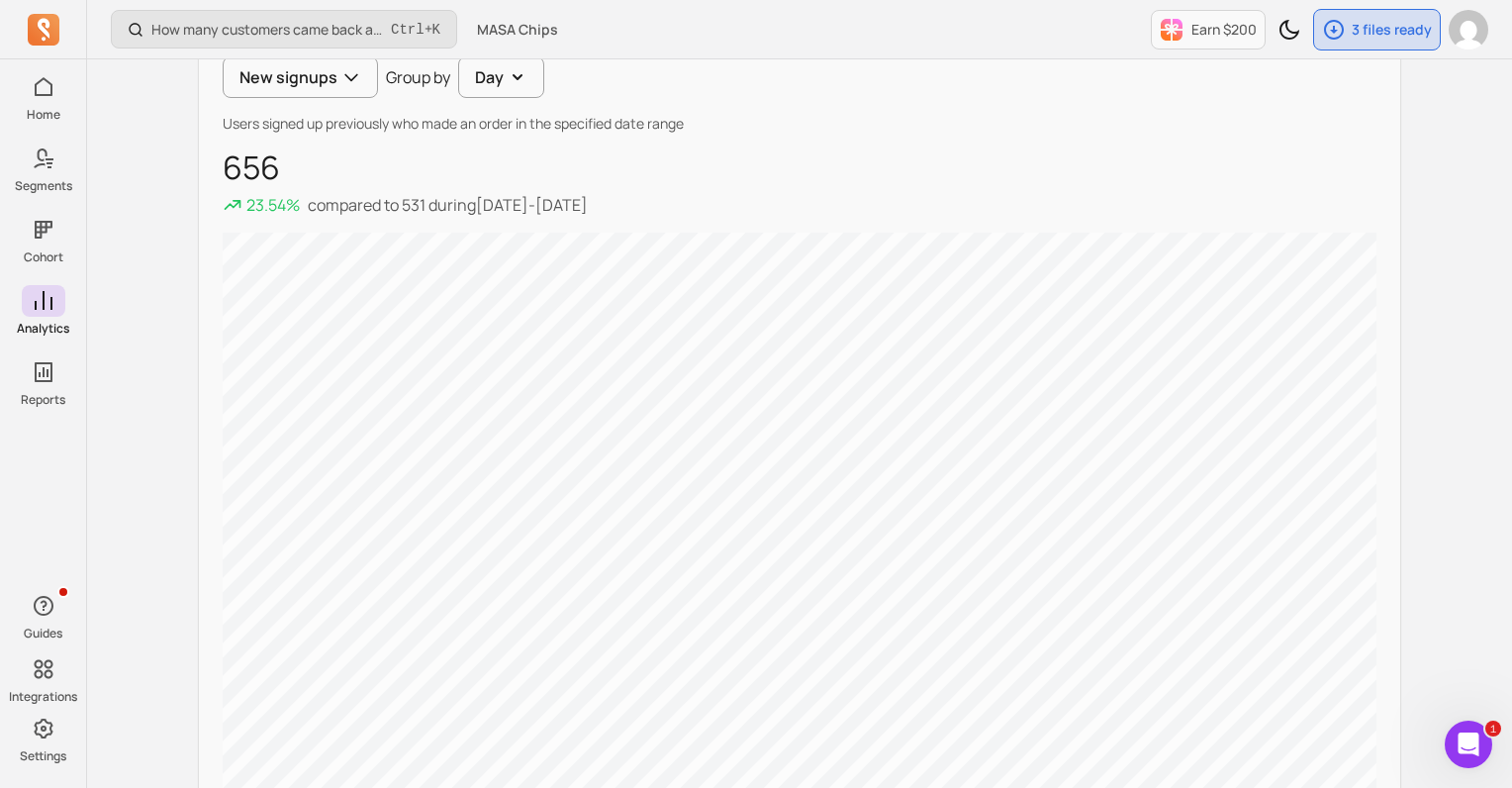 scroll, scrollTop: 317, scrollLeft: 0, axis: vertical 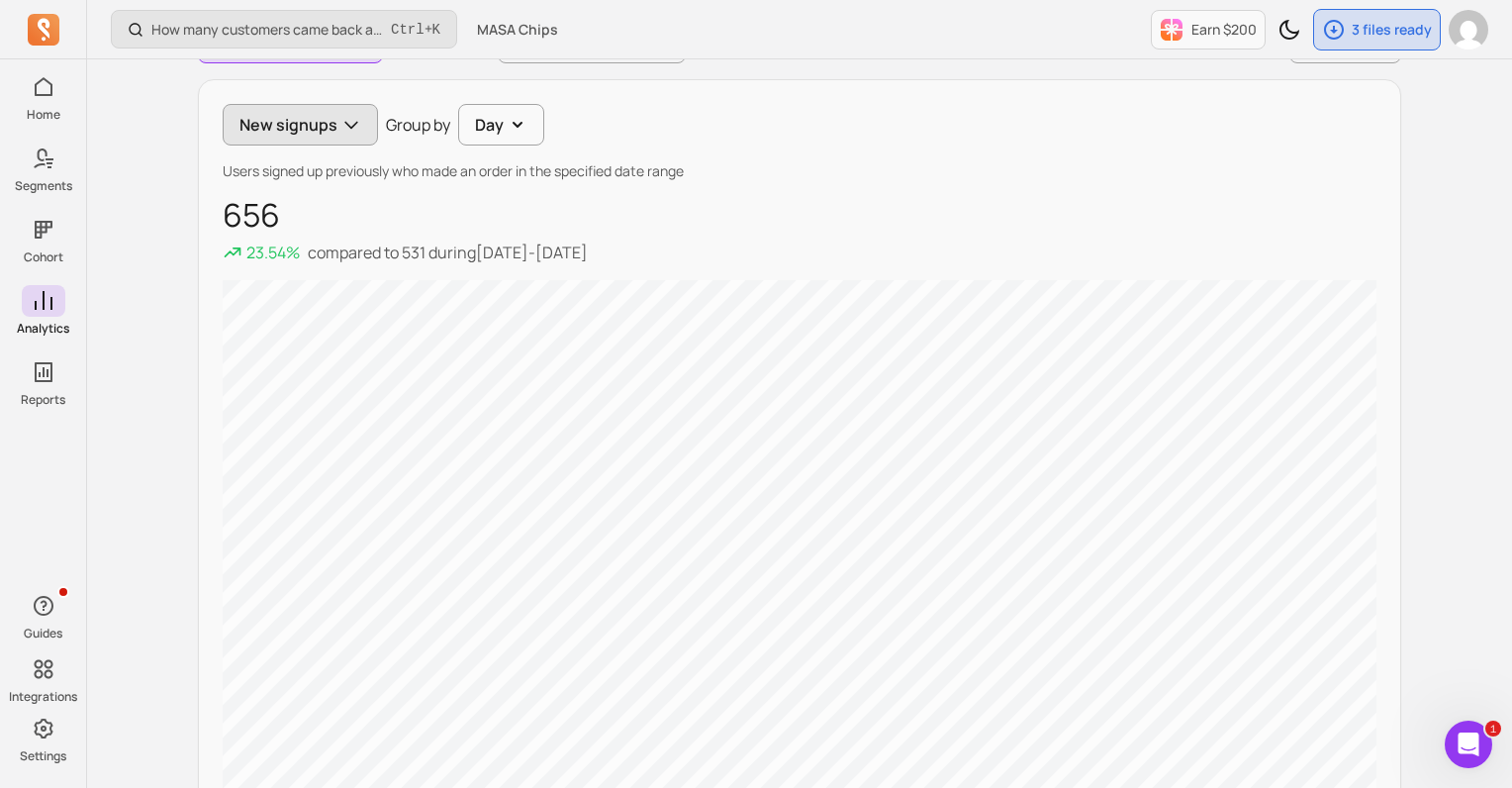 click 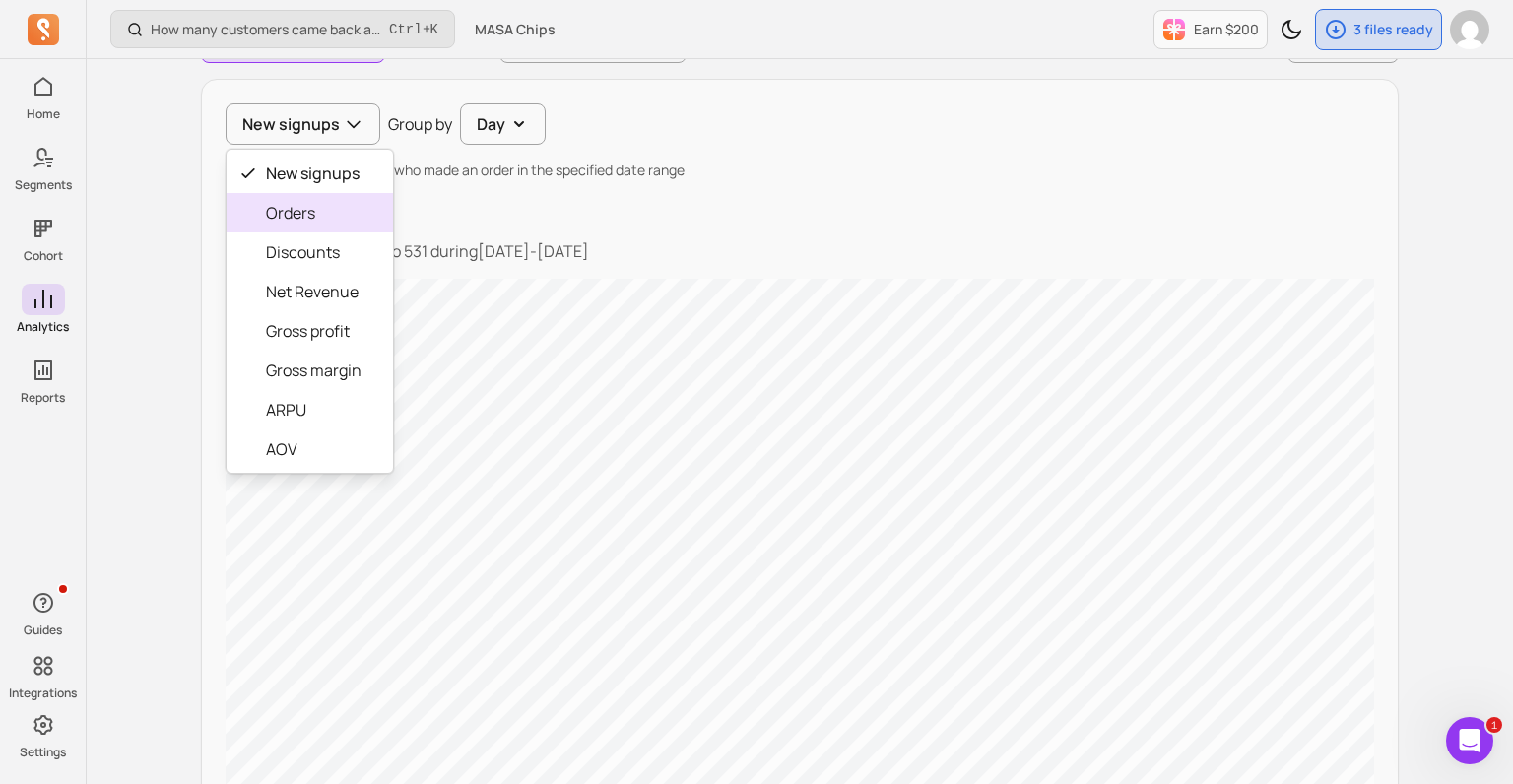 click on "Orders" at bounding box center (313, 213) 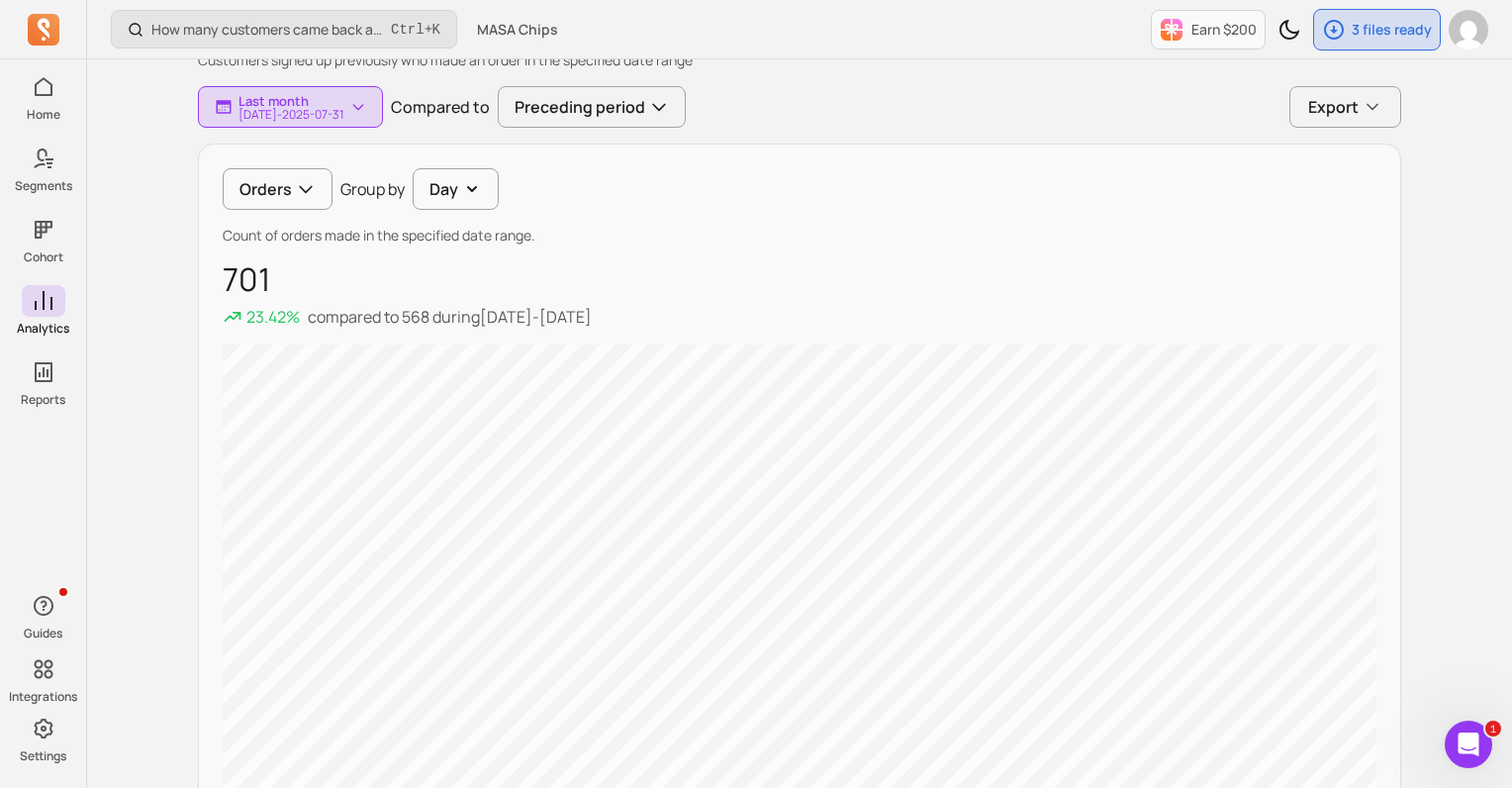 scroll, scrollTop: 158, scrollLeft: 0, axis: vertical 